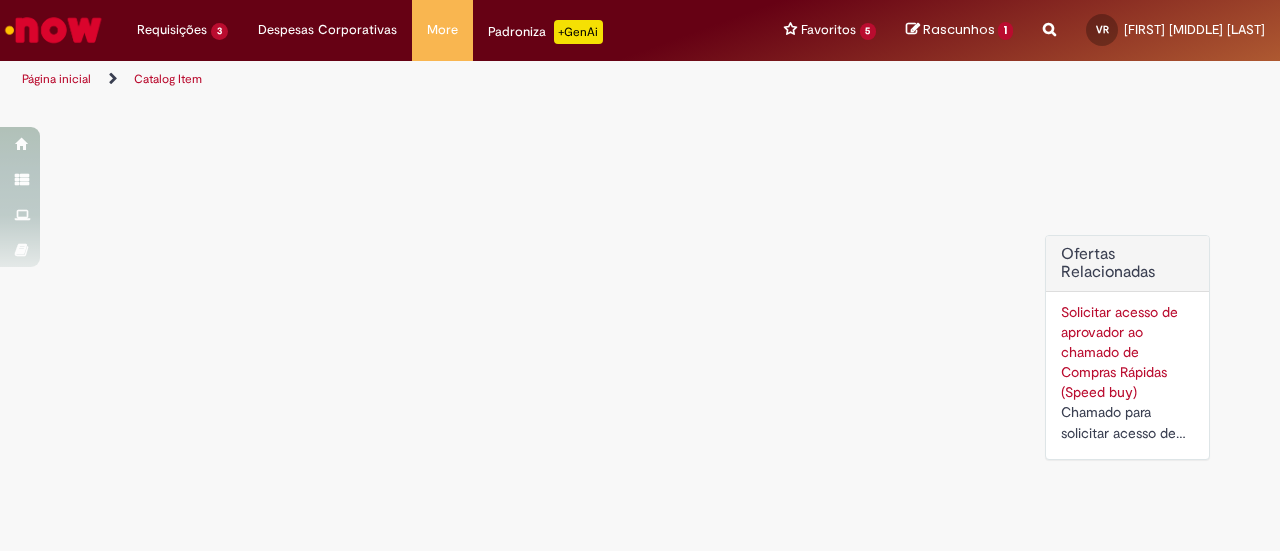 scroll, scrollTop: 0, scrollLeft: 0, axis: both 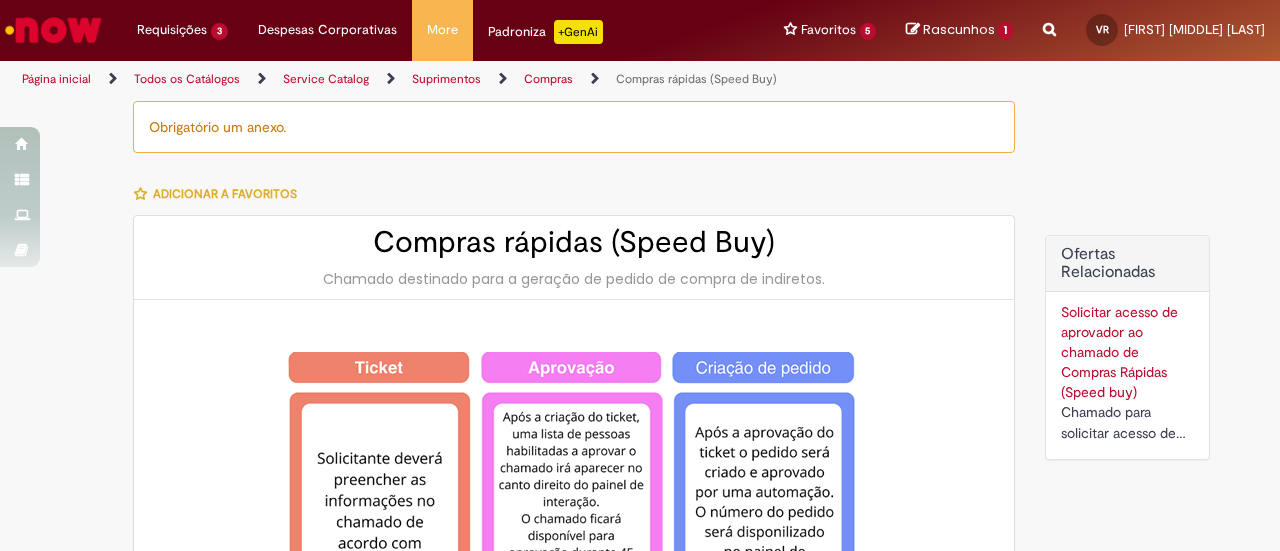 type on "*********" 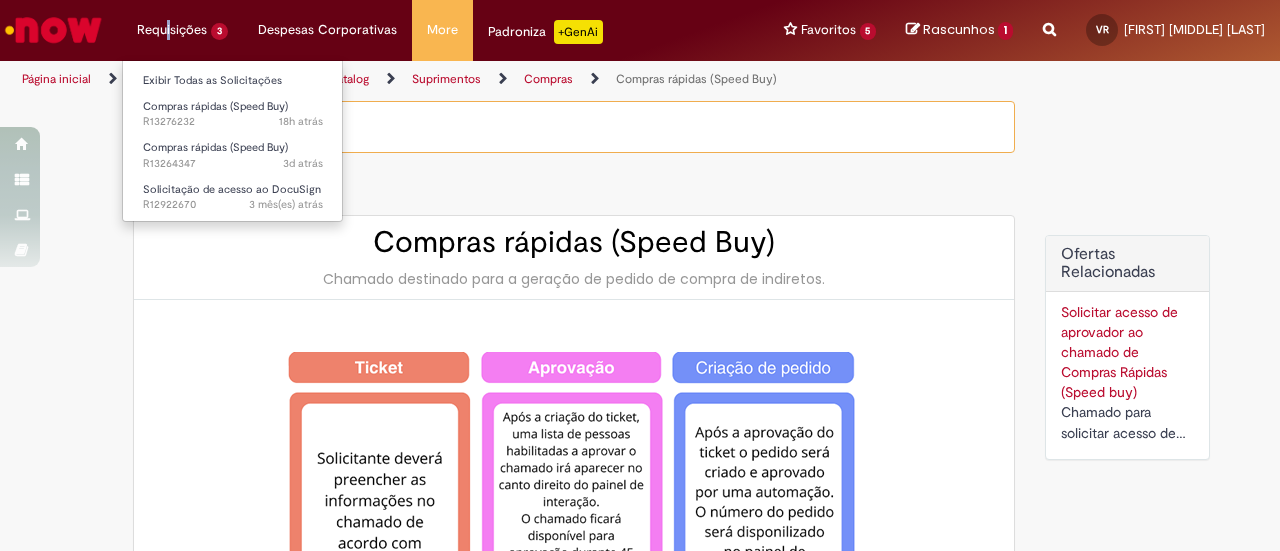 click on "Requisições   3
Exibir Todas as Solicitações
Compras rápidas (Speed Buy)
18h atrás 18 horas atrás  R13276232
Compras rápidas (Speed Buy)
3d atrás 3 dias atrás  R13264347
Solicitação de acesso ao DocuSign
3 mês(es) atrás 3 meses atrás  R12922670" at bounding box center (182, 30) 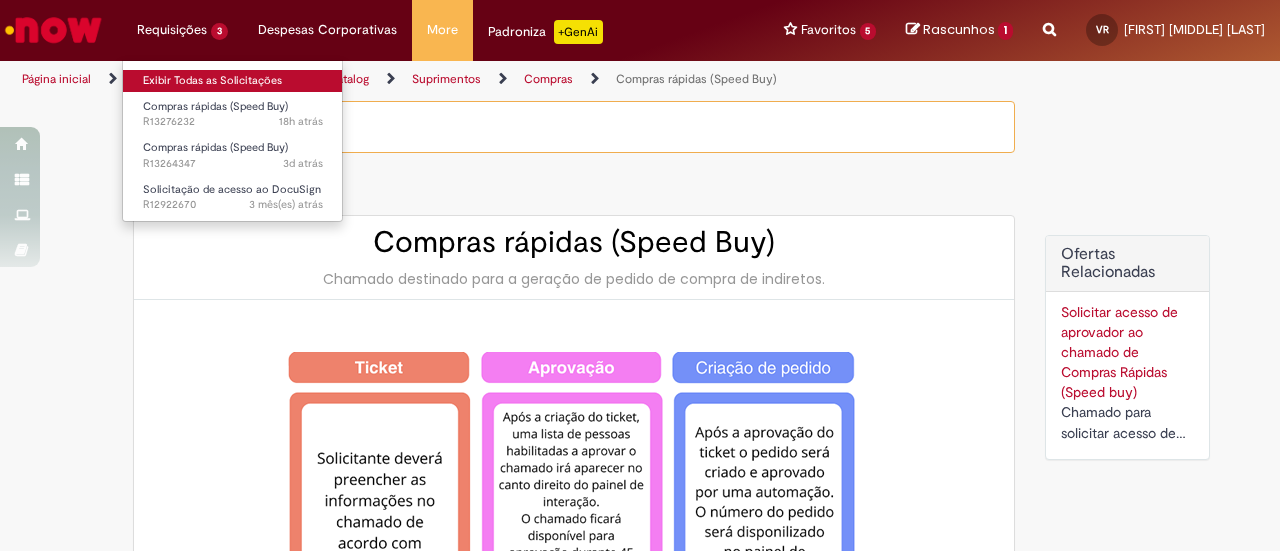 click on "Exibir Todas as Solicitações" at bounding box center (233, 81) 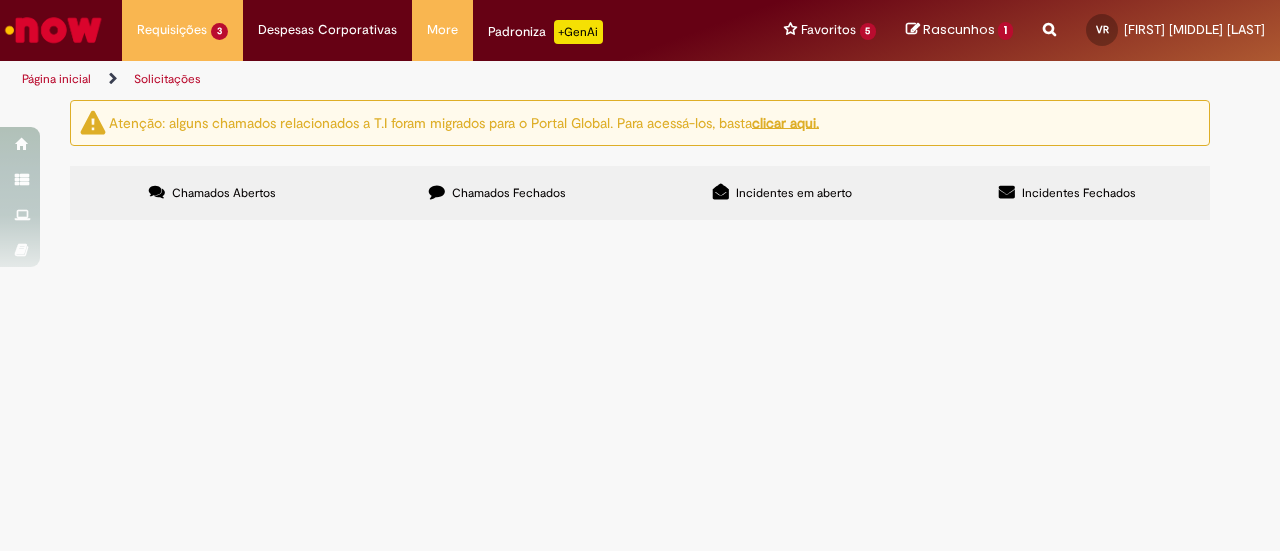 click on "MANUTENÇÃO PREVENTIVA DE DESENTUPIEMNTO GEO SP JULHO E OUTUBRO" at bounding box center [0, 0] 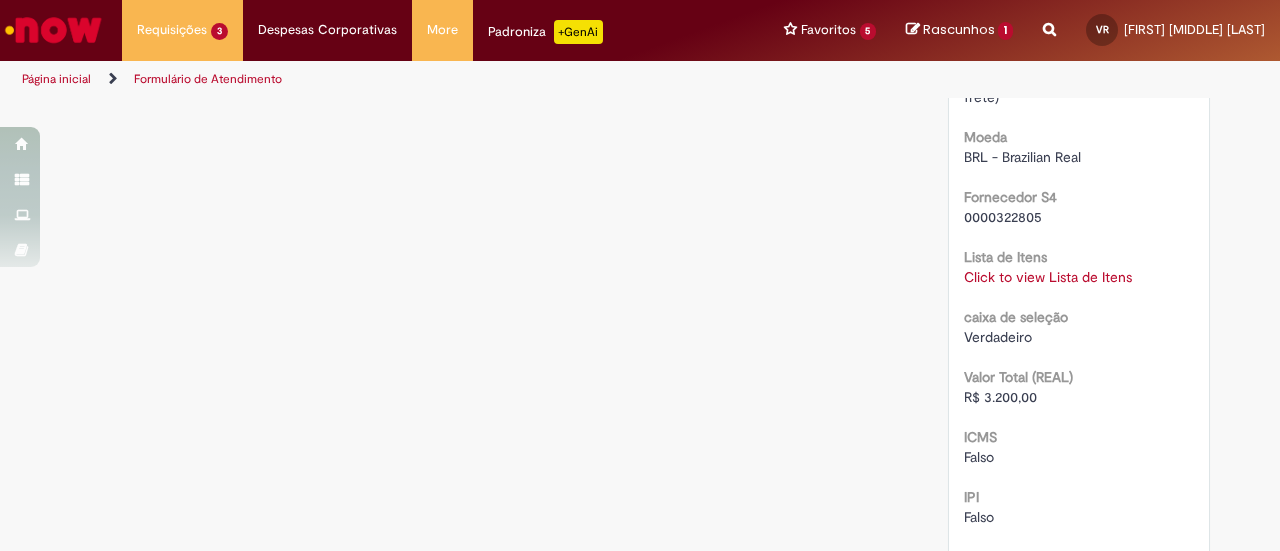 scroll, scrollTop: 1914, scrollLeft: 0, axis: vertical 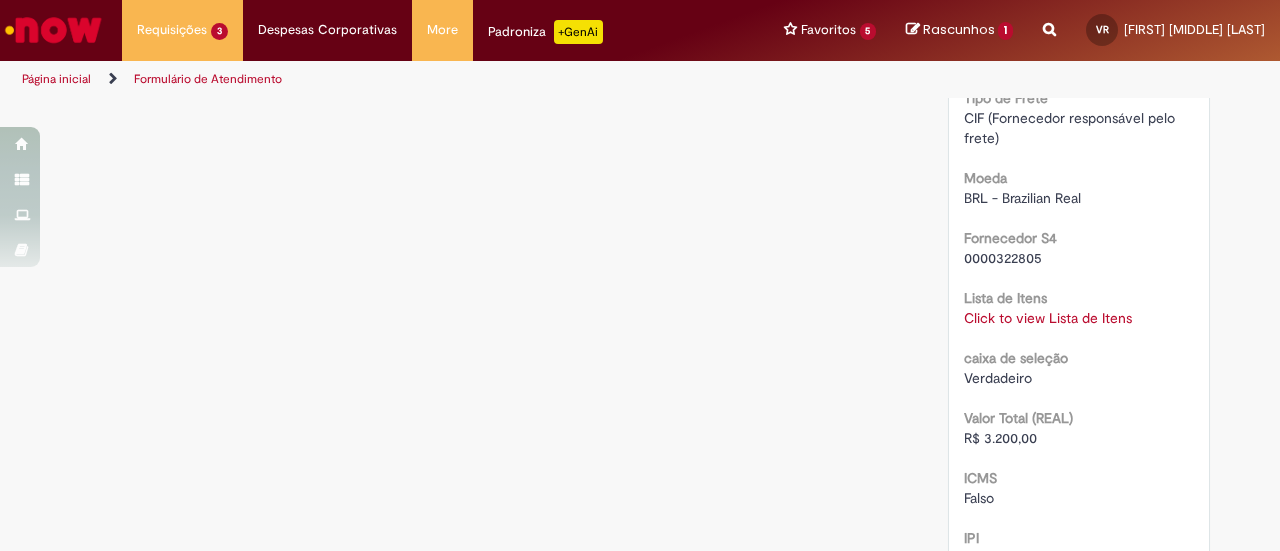 click on "RPA Moeda
BRL - Brazilian Real
taxa de conversão
6.1182
Saldo
9800
Country Code
BR
Pedido gerado com sucesso?
Não
SAP Interim
ecc
Declaro que li e aceito as regras listadas na descrição da oferta e que poderei responder a auditoria e compliance caso alguma regra não for devidamente cumprida
Verdadeiro
Tipo de solicitação
Fábricas, Centros de Excelência e Distribuição
Declaro que sou usuário do ZEC ou do CENG&PMO devidamente autorizado a fazer compras nessa categoria.
Falso
Declaro que eu sou usuário de TechOPs devidamente autorizado para efetuar compras de equipamentos de TI para a companhia.
Falso
Falso" at bounding box center (1079, -155) 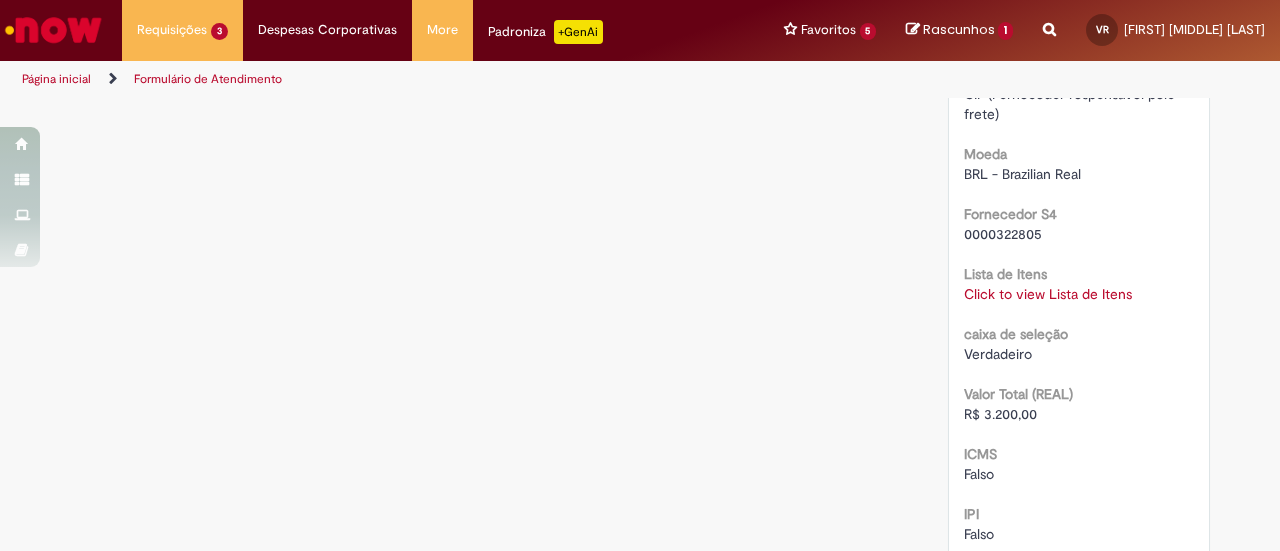 scroll, scrollTop: 1968, scrollLeft: 0, axis: vertical 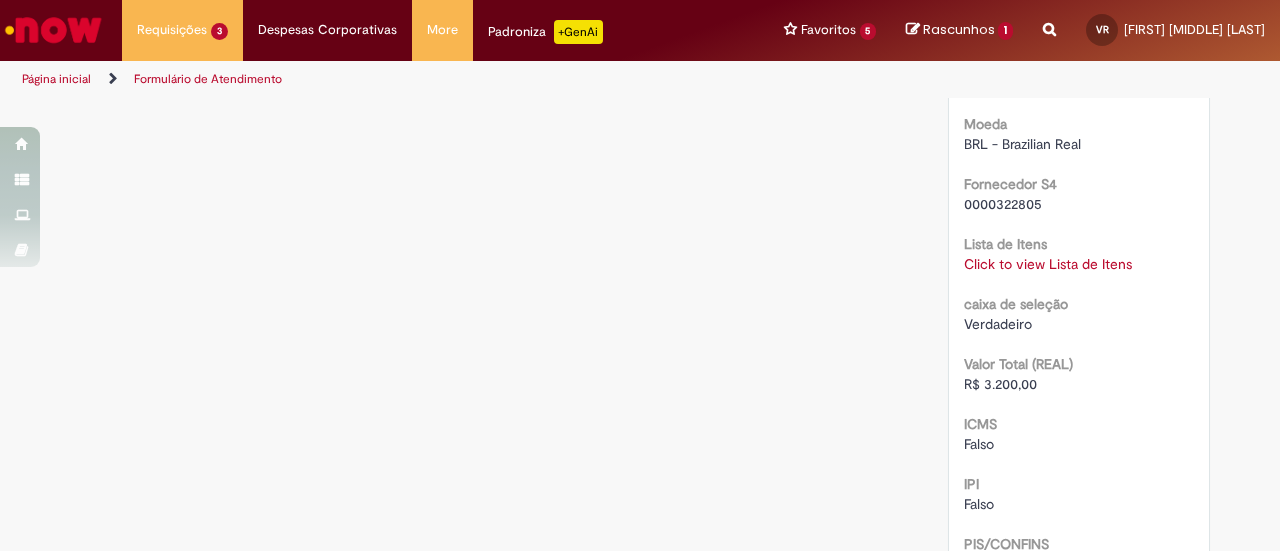 click on "Lista de Itens" at bounding box center [1005, 244] 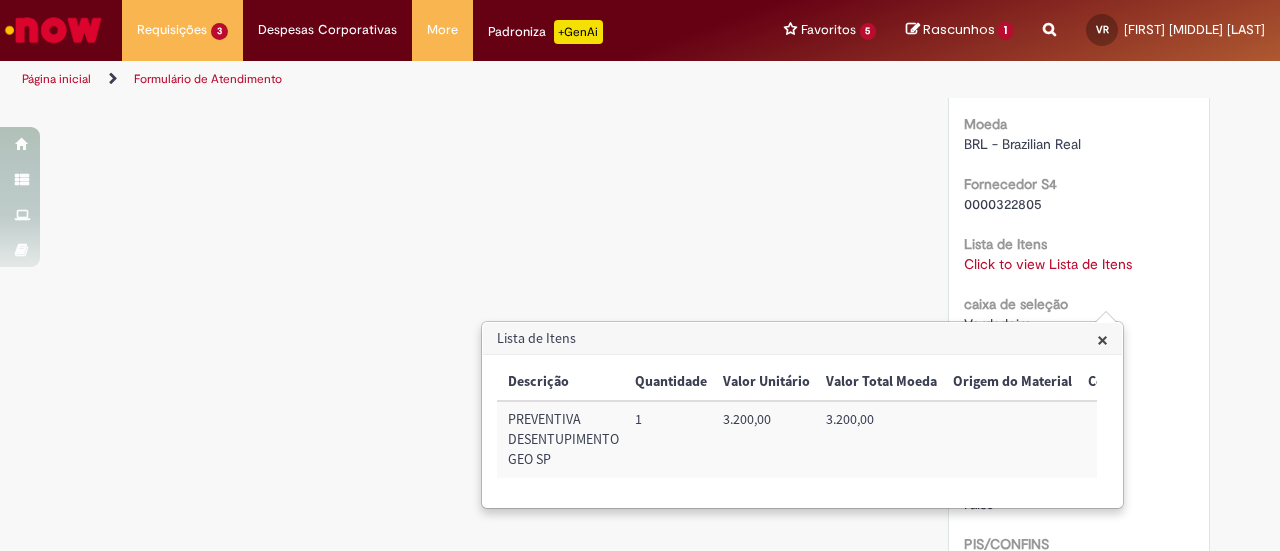 scroll, scrollTop: 0, scrollLeft: 656, axis: horizontal 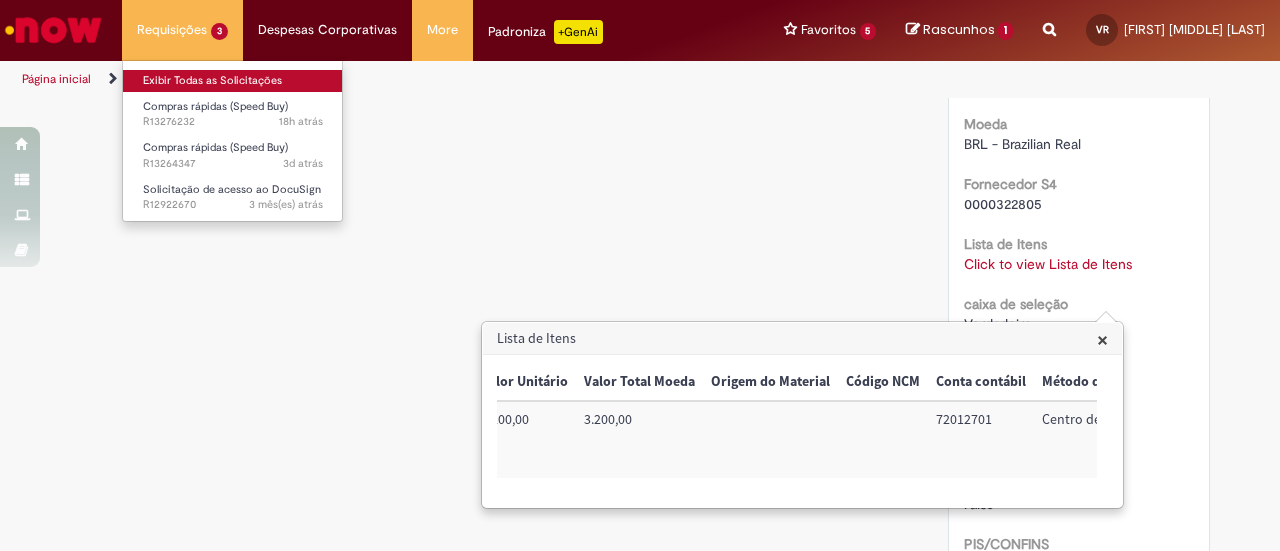 click on "Exibir Todas as Solicitações" at bounding box center (233, 81) 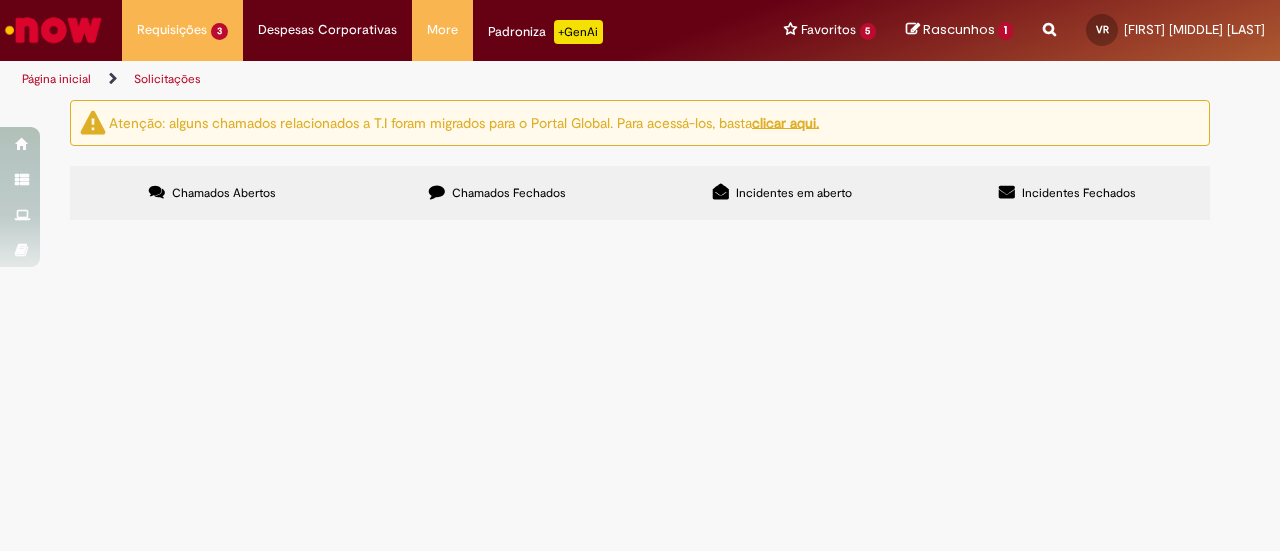 click on "PREVENTIVA DE DESENTUPIMENTO GEO [CITY] - JULHO/ AGOSTO 2025" at bounding box center [0, 0] 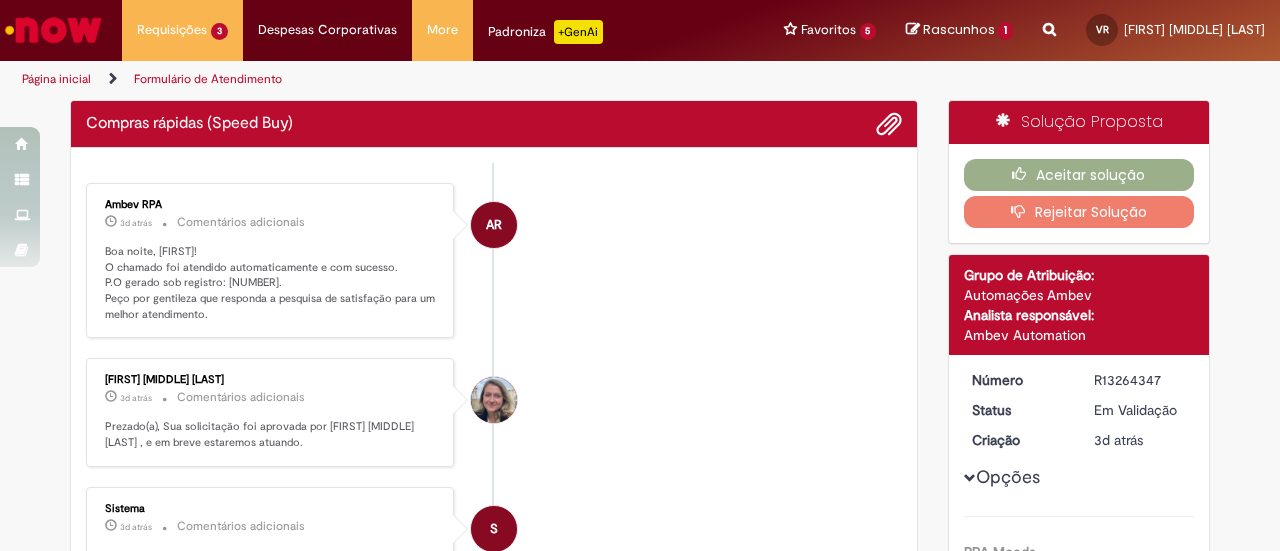 click on "[FIRST] [MIDDLE] [LAST]
3d atrás 3 dias atrás     Comentários adicionais
Prezado(a), Sua solicitação foi aprovada por [FIRST] [MIDDLE] [LAST] , e em breve estaremos atuando." at bounding box center [494, 412] 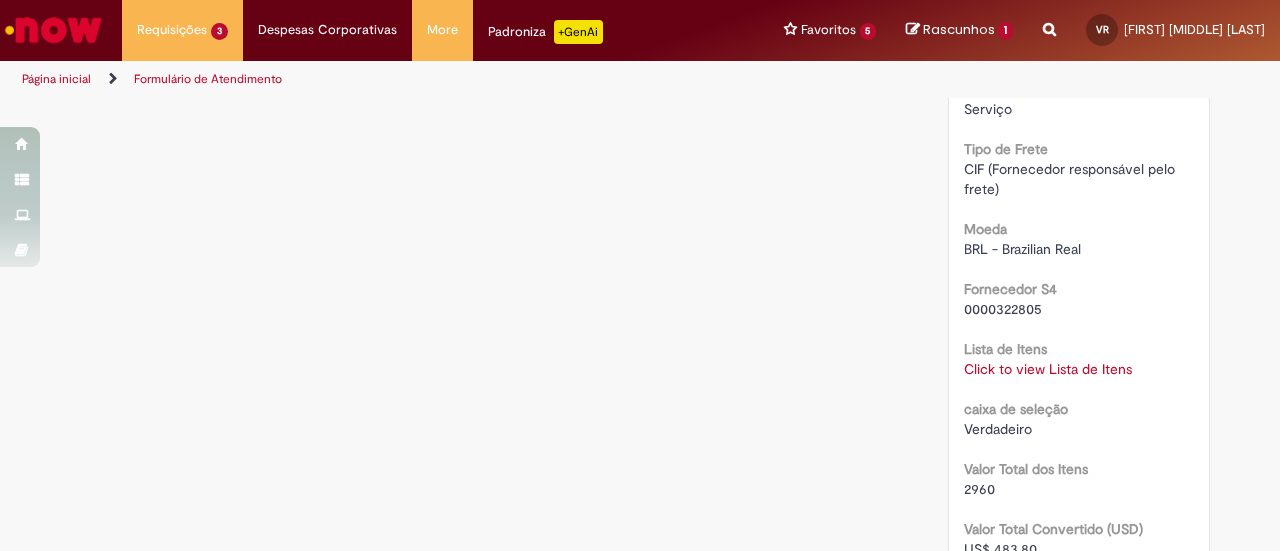scroll, scrollTop: 1890, scrollLeft: 0, axis: vertical 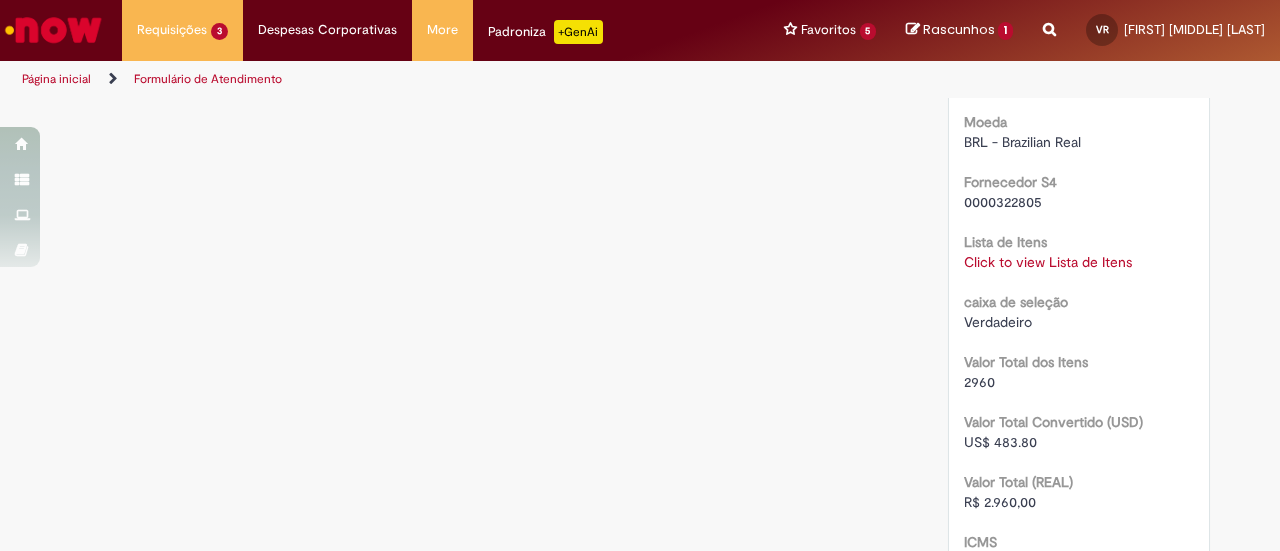 click on "Click to view Lista de Itens   Click to view Lista de Itens" at bounding box center (1079, 262) 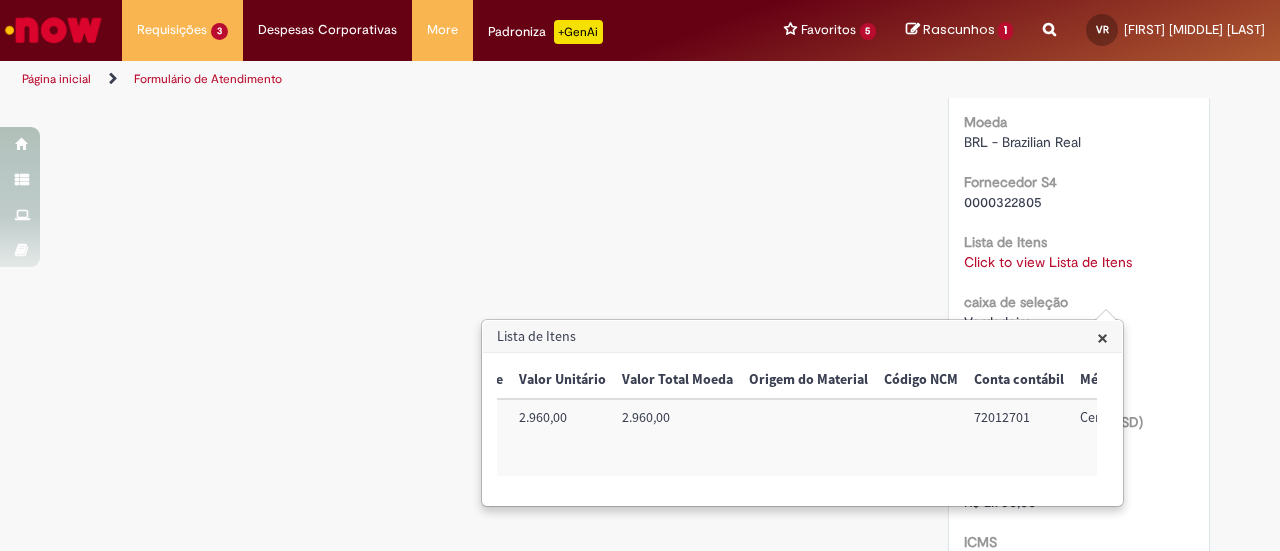 scroll, scrollTop: 0, scrollLeft: 673, axis: horizontal 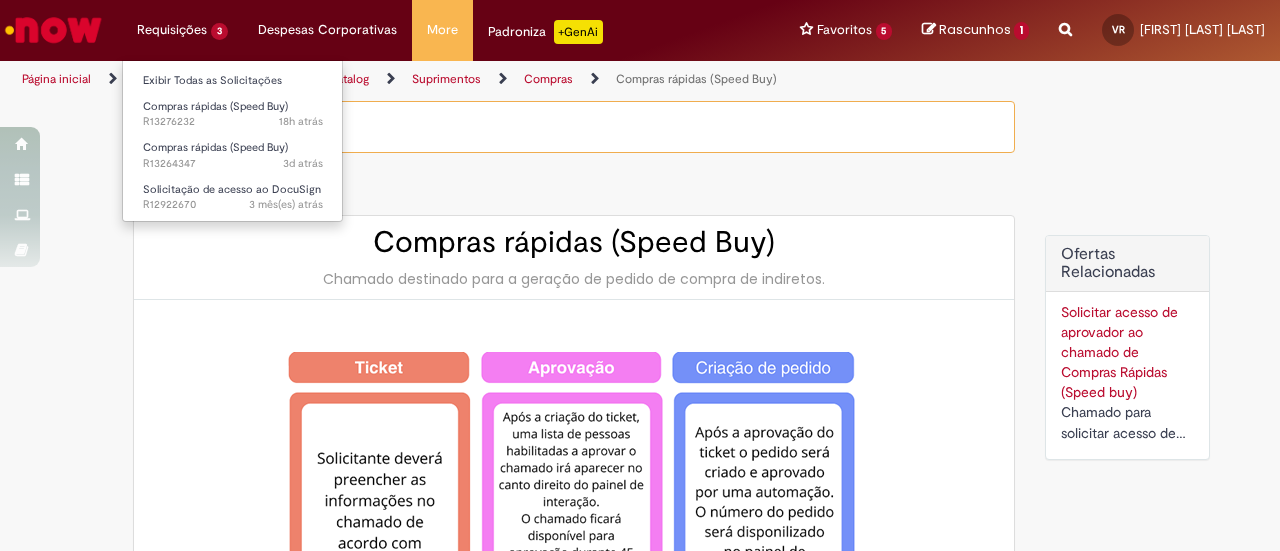type on "*********" 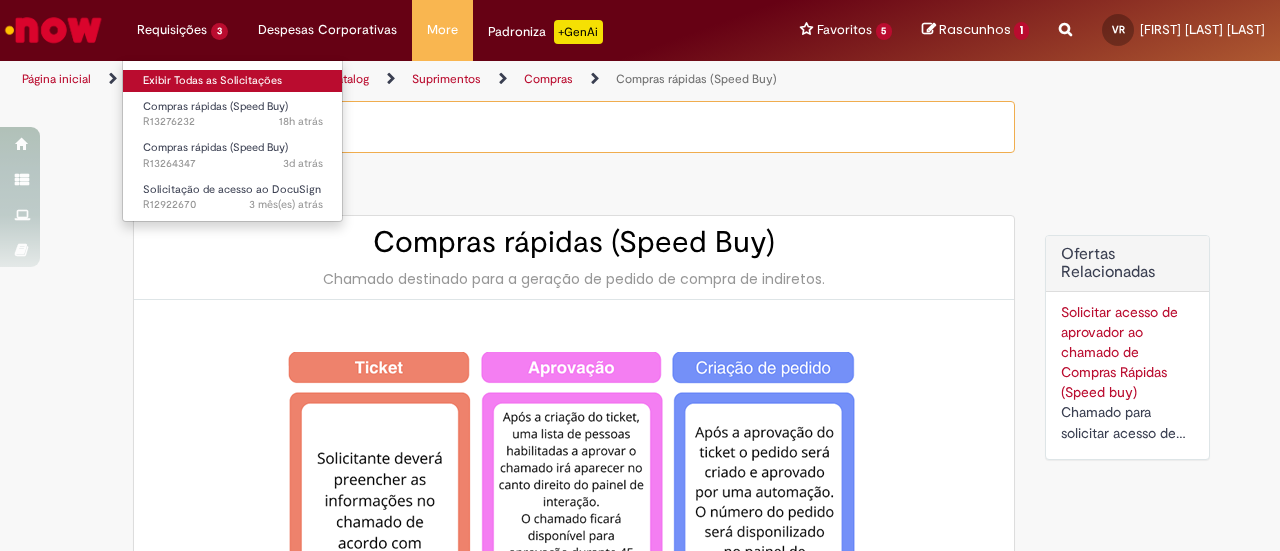 click on "Exibir Todas as Solicitações" at bounding box center (233, 81) 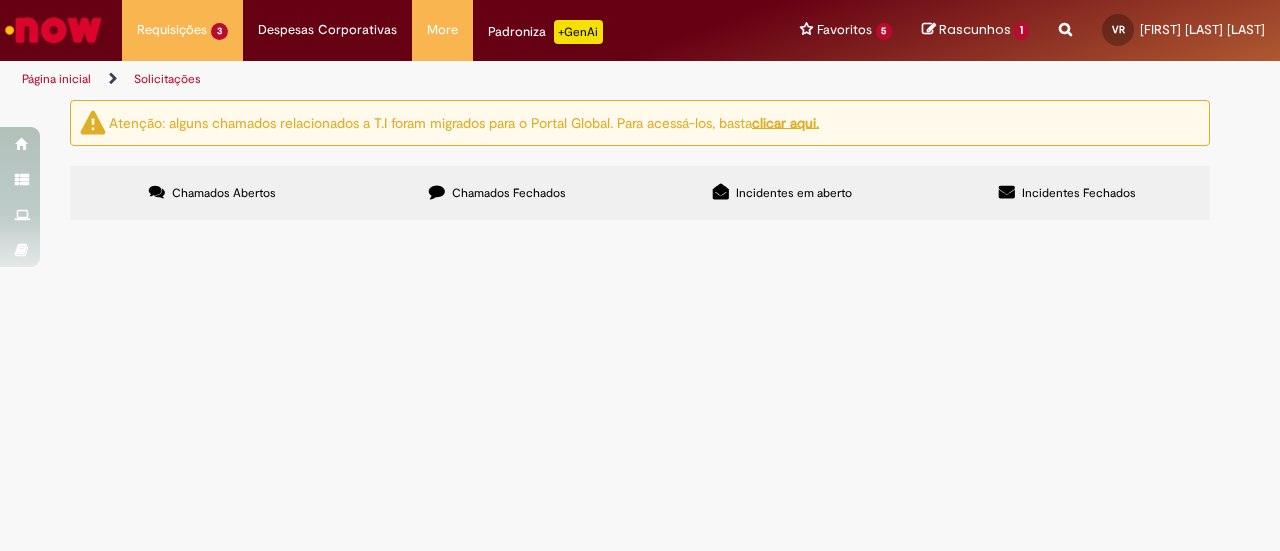 click on "MANUTENÇÃO PREVENTIVA DE DESENTUPIEMNTO GEO SP JULHO E OUTUBRO" at bounding box center (0, 0) 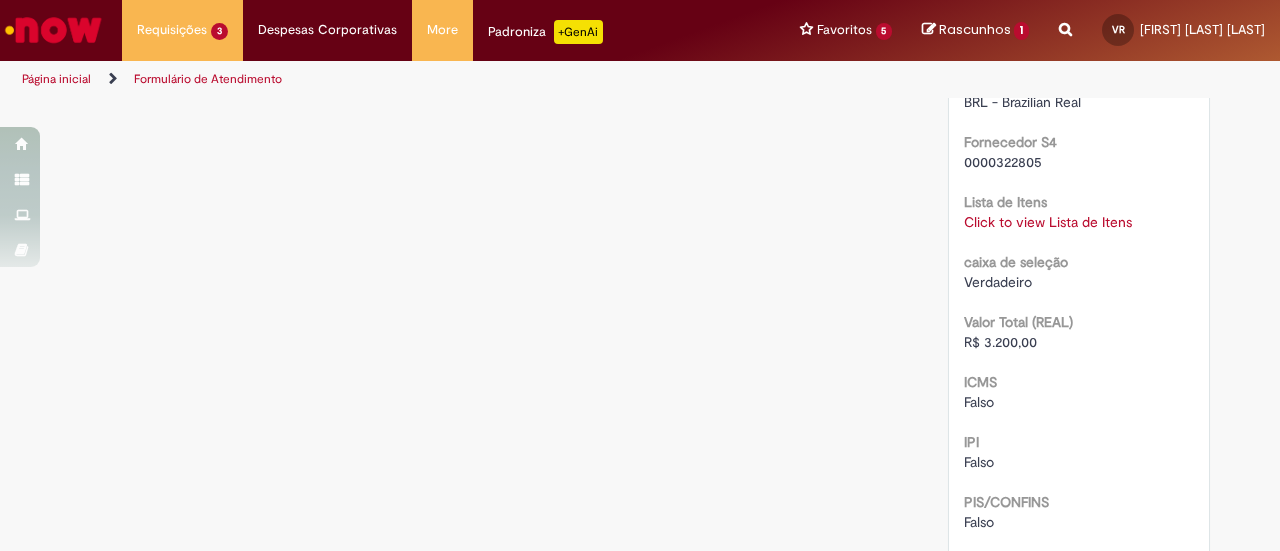 scroll, scrollTop: 2006, scrollLeft: 0, axis: vertical 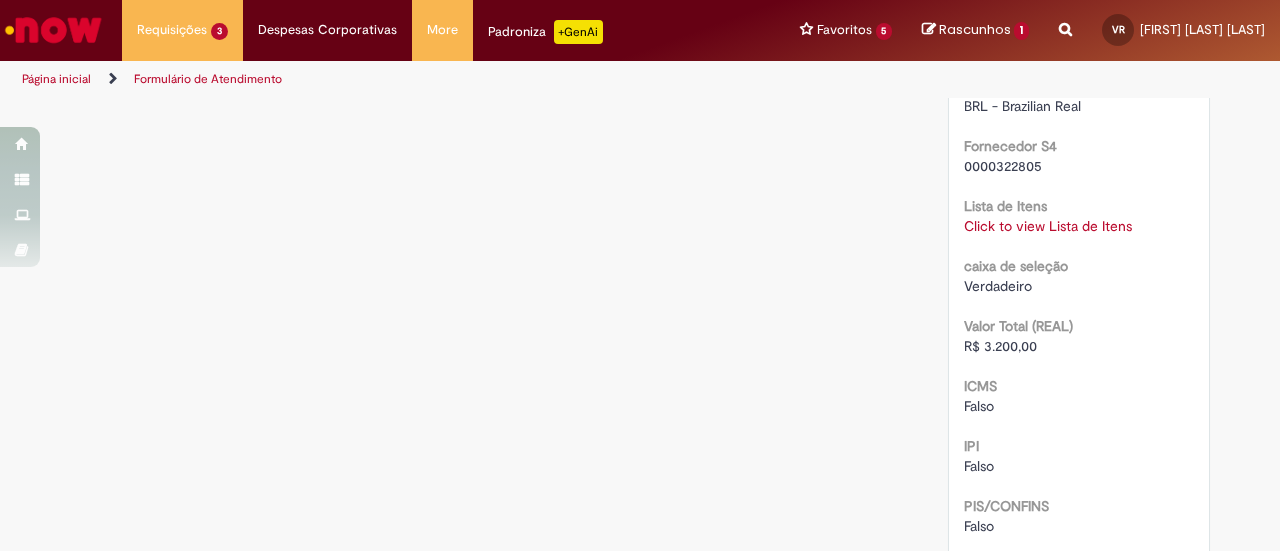 click on "Click to view Lista de Itens" at bounding box center (1048, 226) 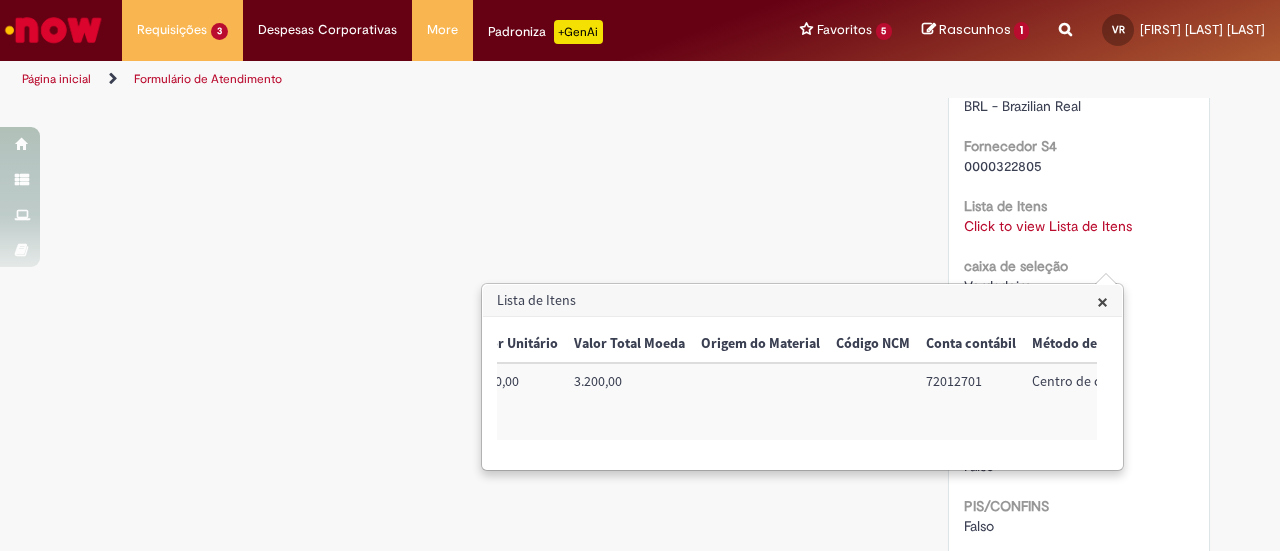 scroll, scrollTop: 0, scrollLeft: 668, axis: horizontal 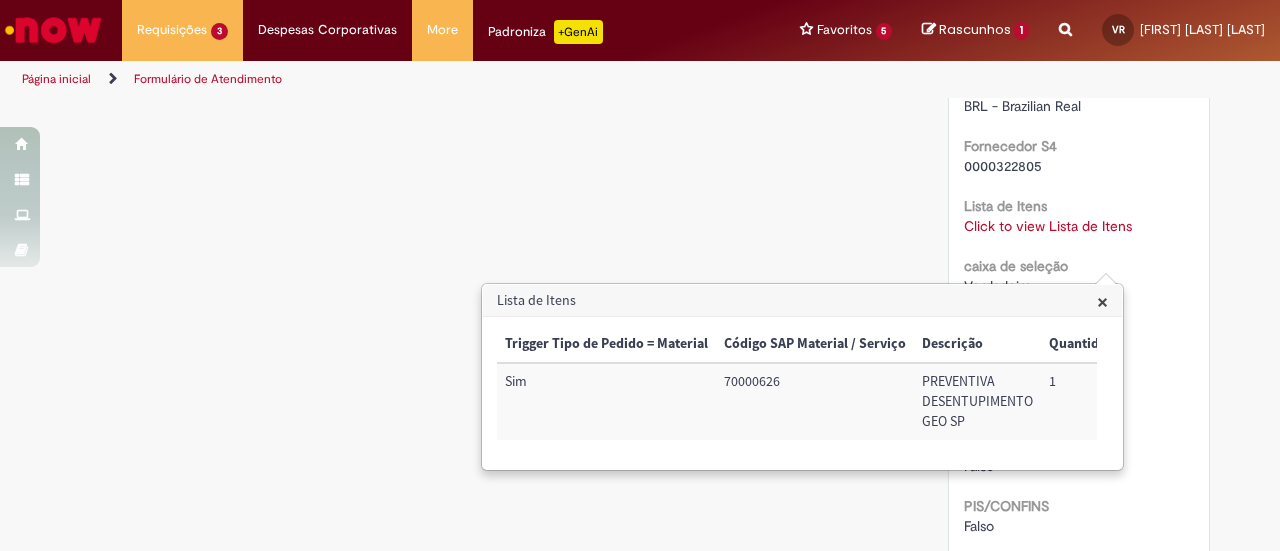 click on "Verificar Código de Barras
Aguardando Aprovação
Aguardando atendimento
Em andamento
Validação
Concluído
Compras rápidas (Speed Buy)
Enviar
AR
Ambev RPA
16h atrás 16 horas atrás     Comentários adicionais" at bounding box center (640, -346) 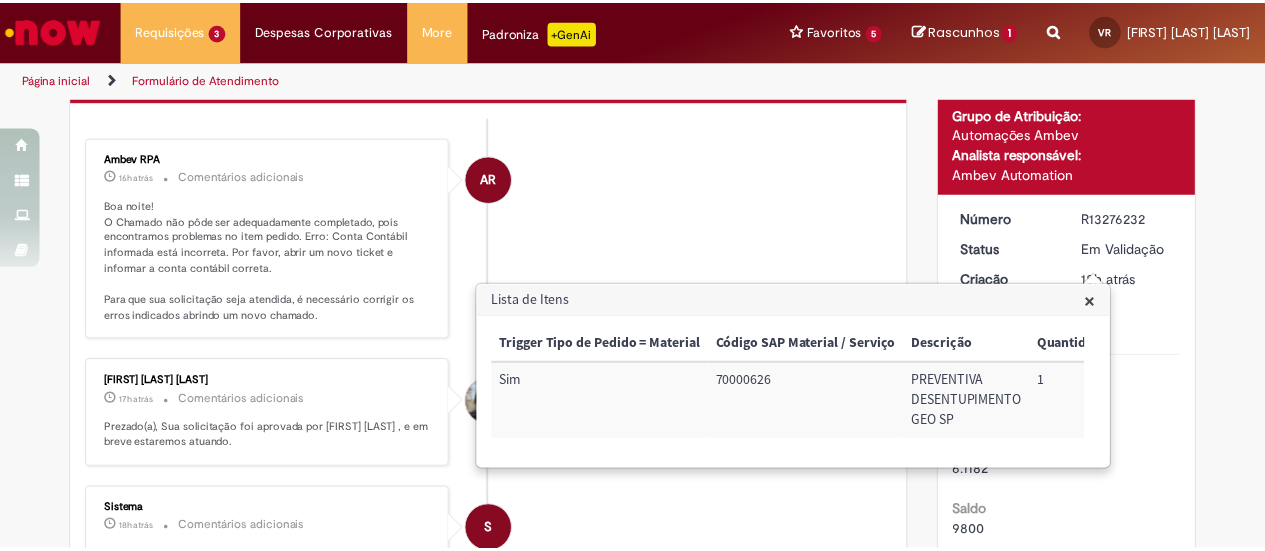 scroll, scrollTop: 176, scrollLeft: 0, axis: vertical 